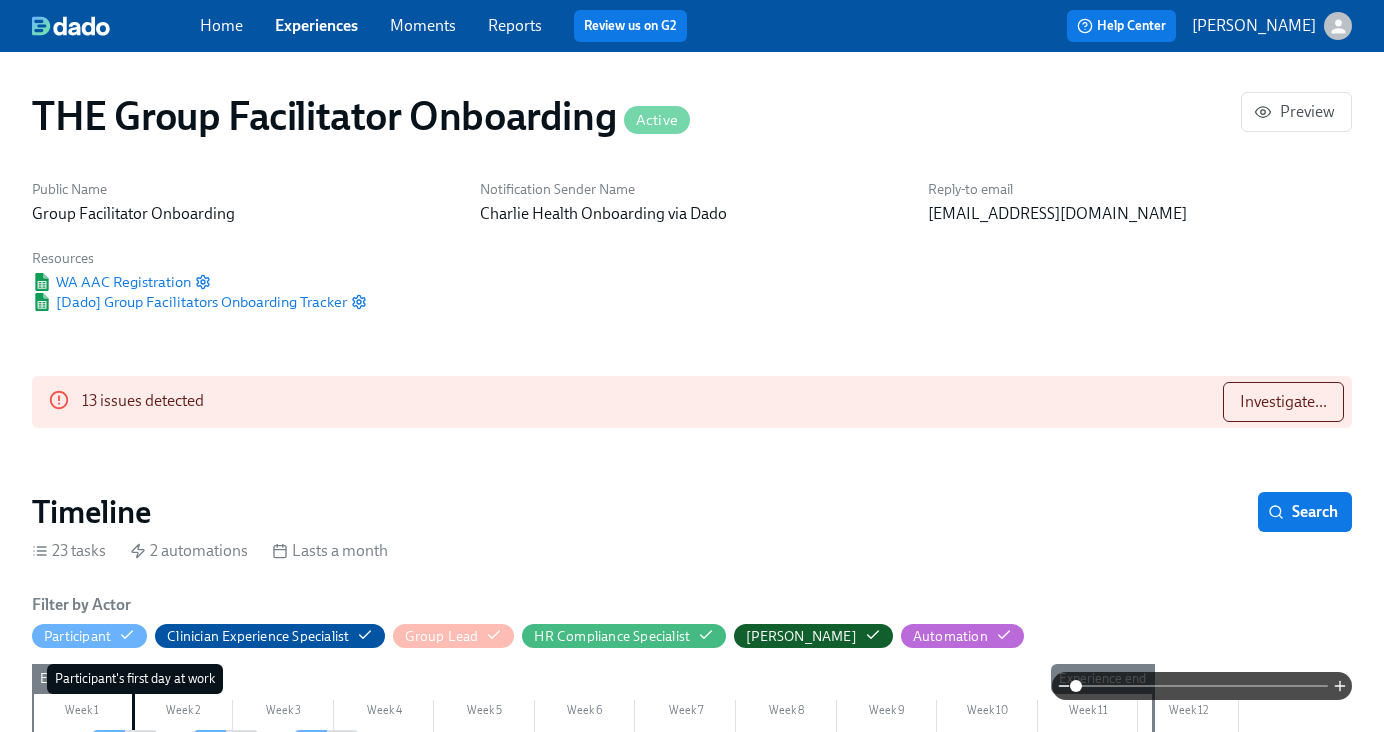 click on "Home Experiences Moments Reports Review us on G2 Help Center [PERSON_NAME]" at bounding box center [692, 26] 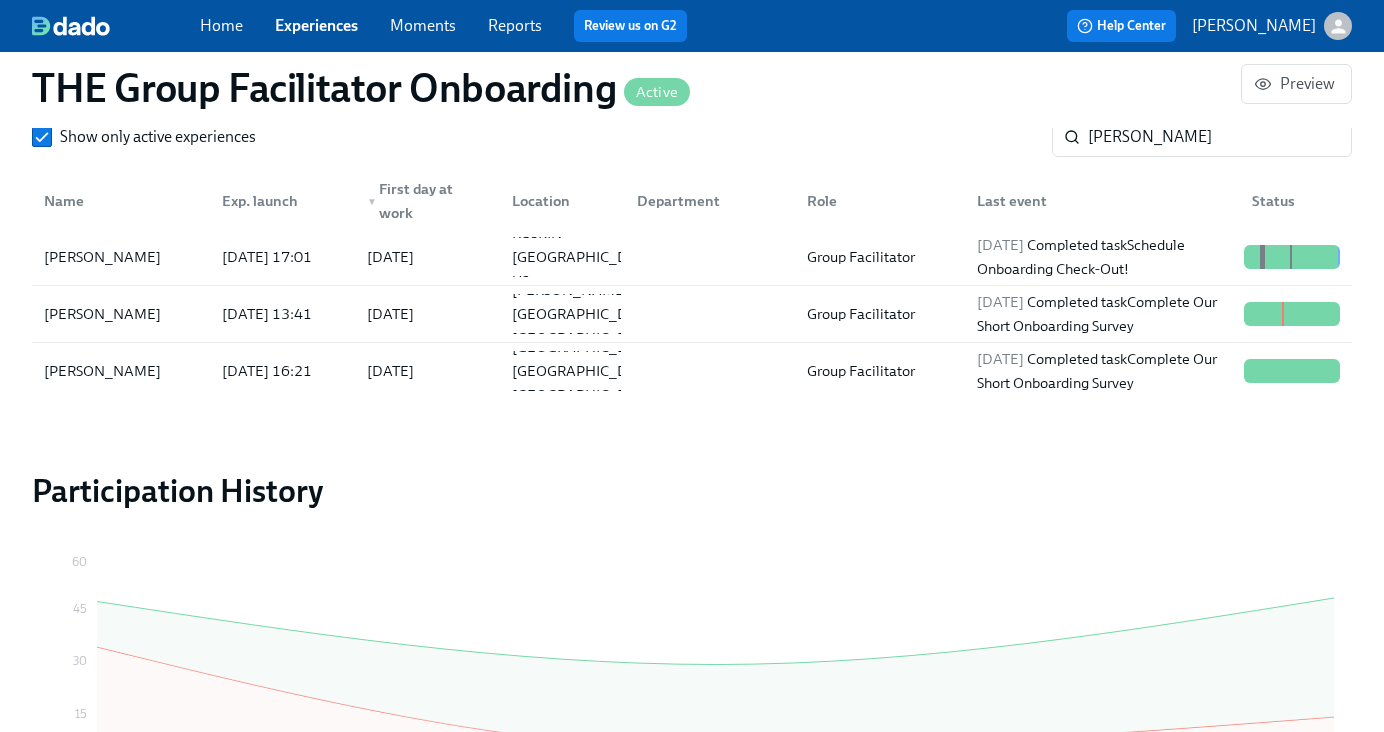 scroll, scrollTop: 0, scrollLeft: 27104, axis: horizontal 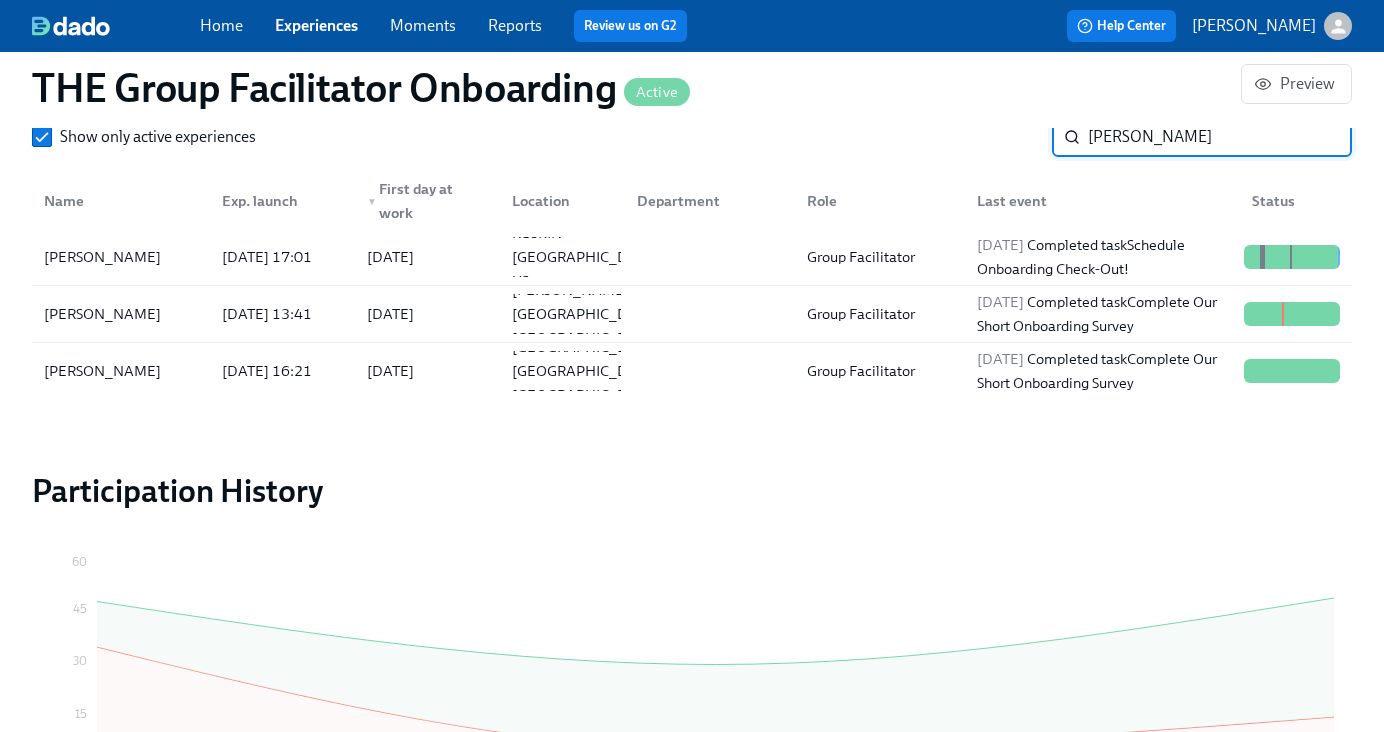 drag, startPoint x: 1121, startPoint y: 141, endPoint x: 984, endPoint y: 131, distance: 137.36447 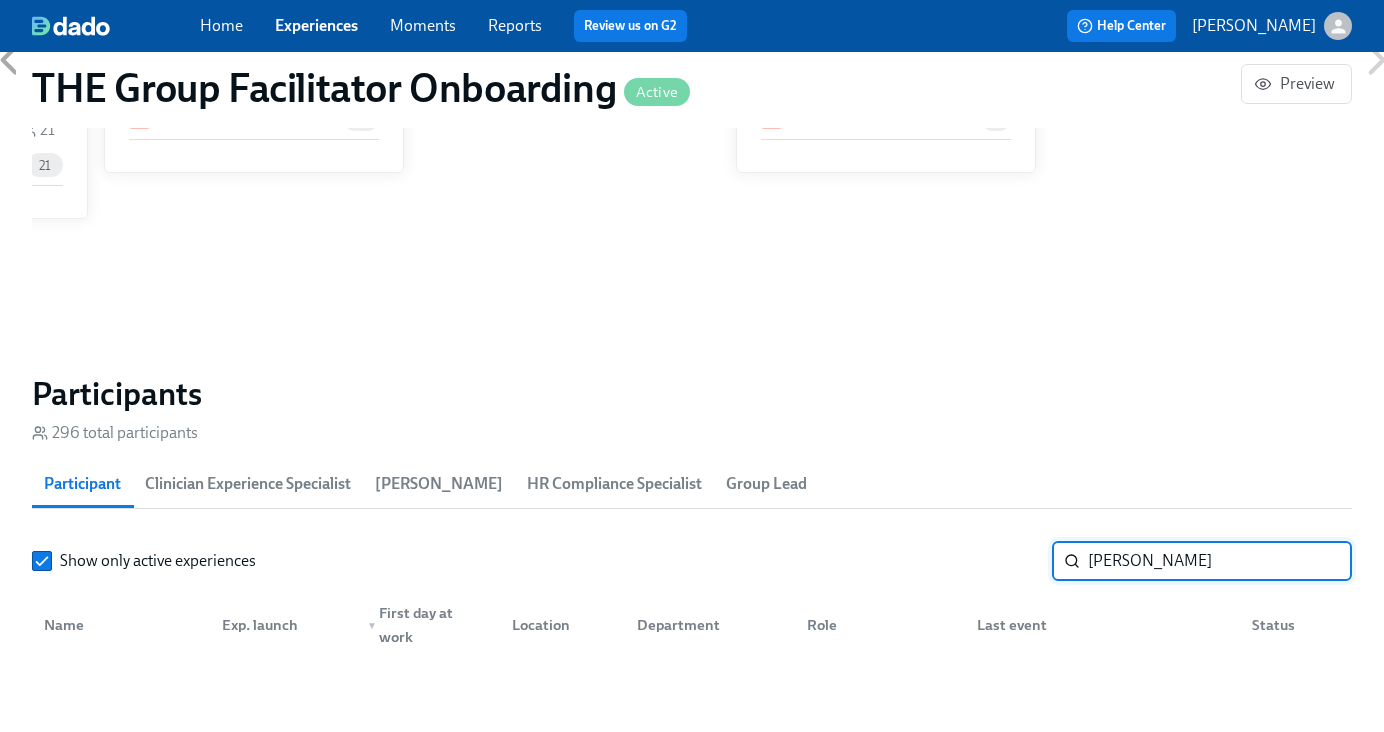 scroll, scrollTop: 1512, scrollLeft: 0, axis: vertical 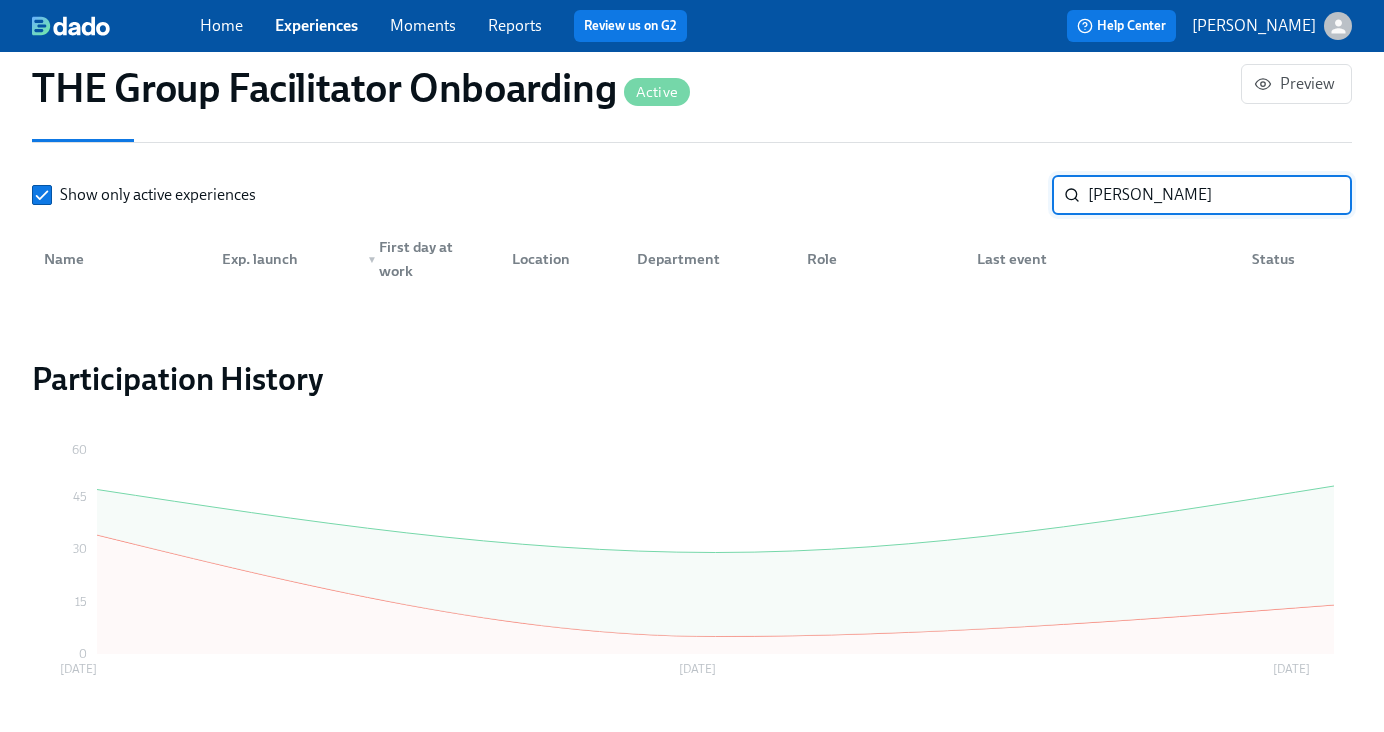 type on "[PERSON_NAME]" 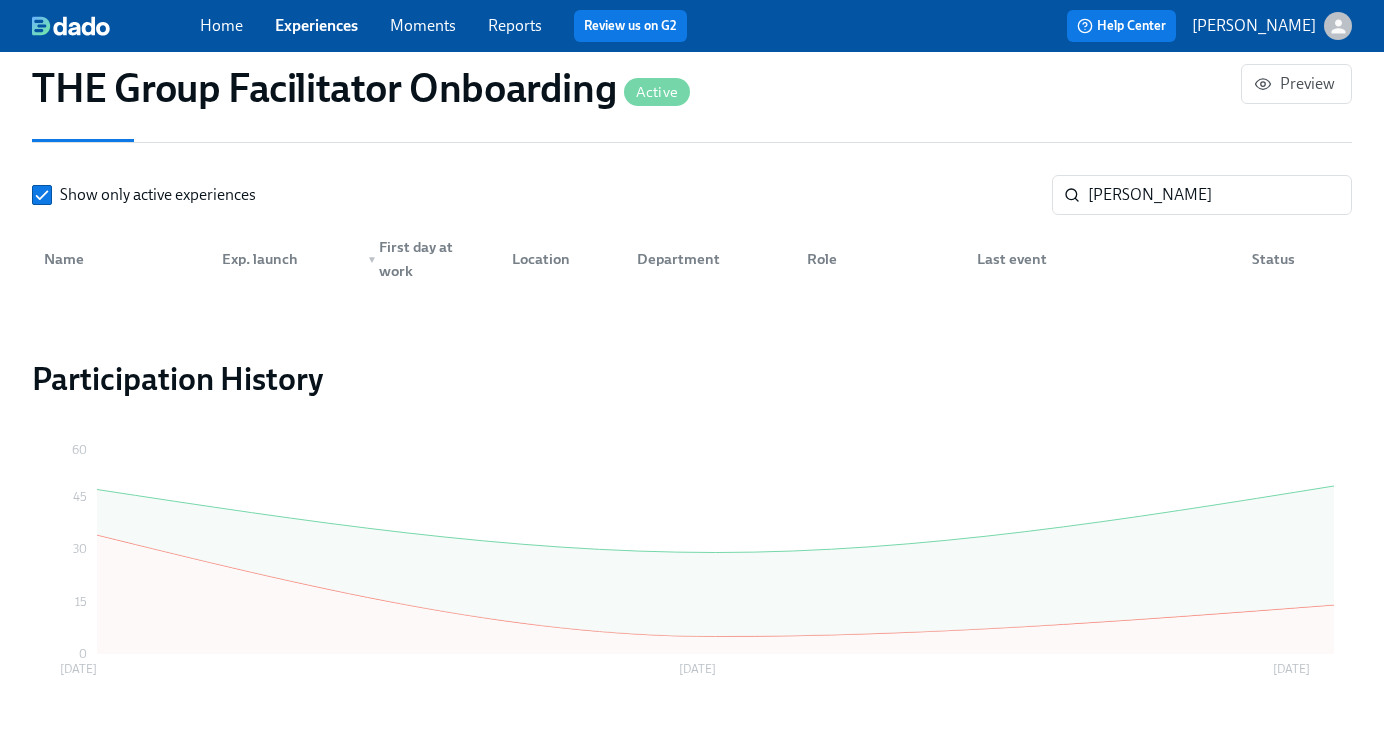 click on "Experiences" at bounding box center (316, 25) 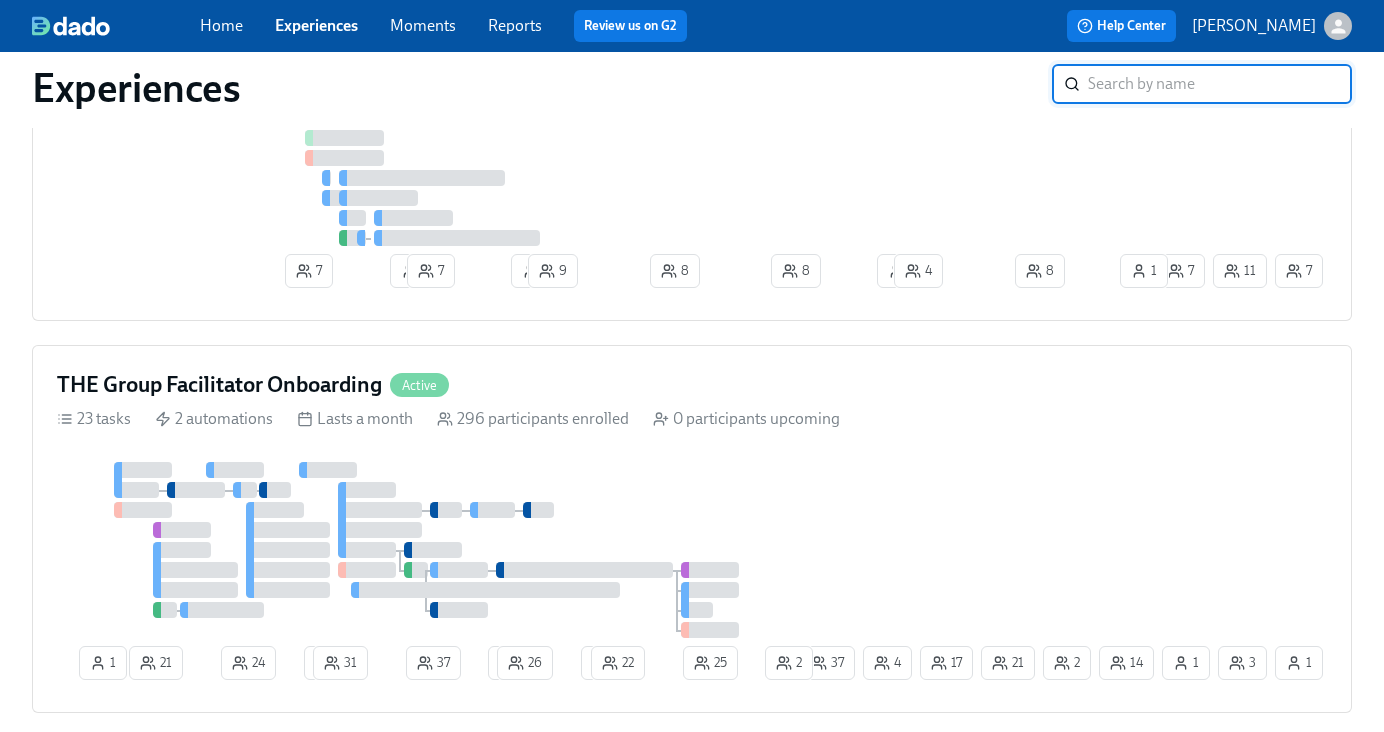 scroll, scrollTop: 952, scrollLeft: 0, axis: vertical 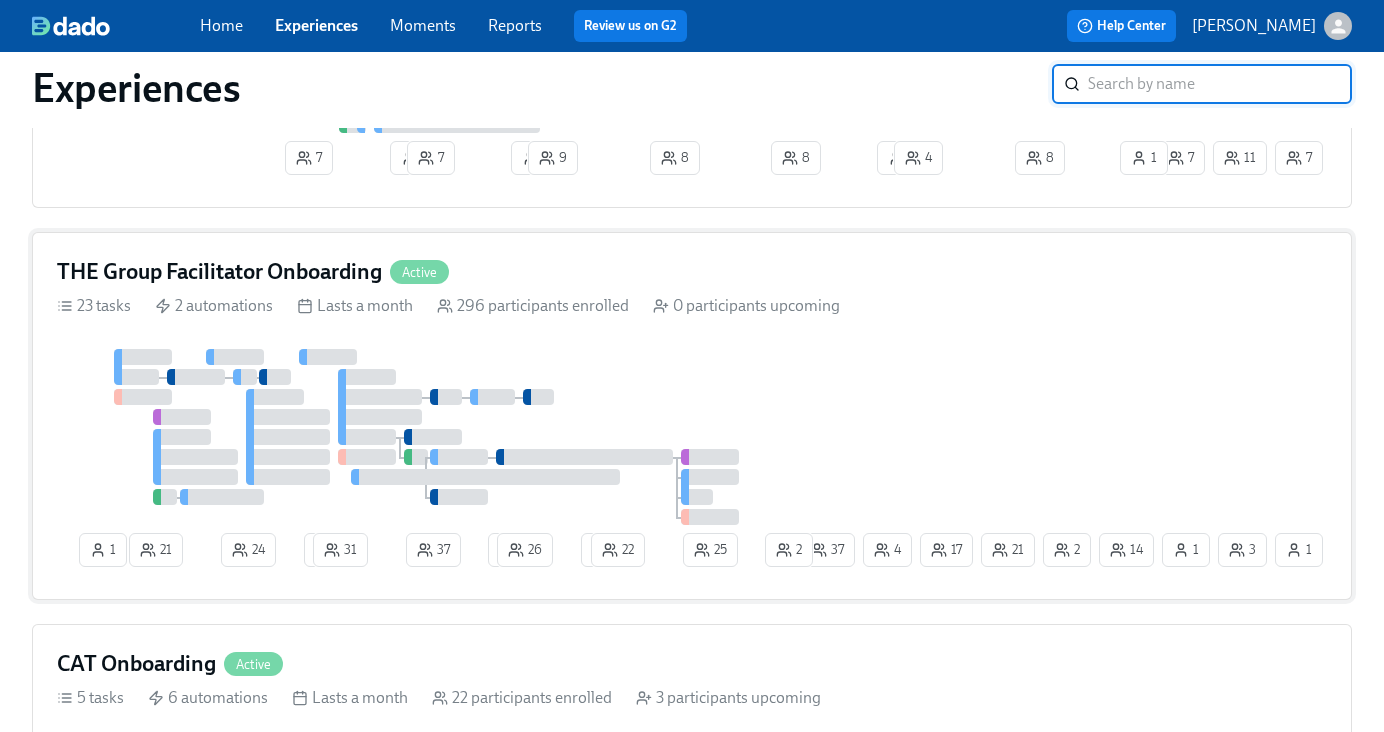 click on "THE Group Facilitator Onboarding" at bounding box center [219, 272] 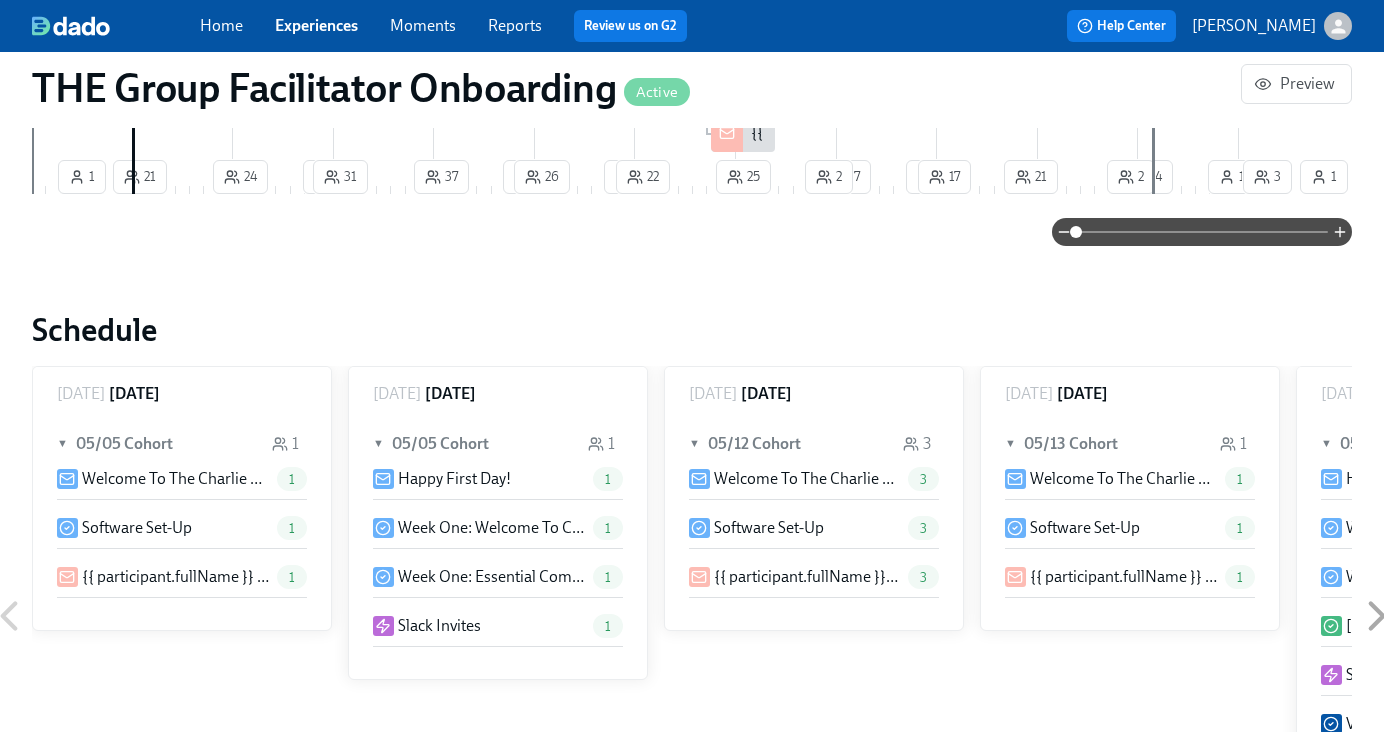scroll, scrollTop: 0, scrollLeft: 0, axis: both 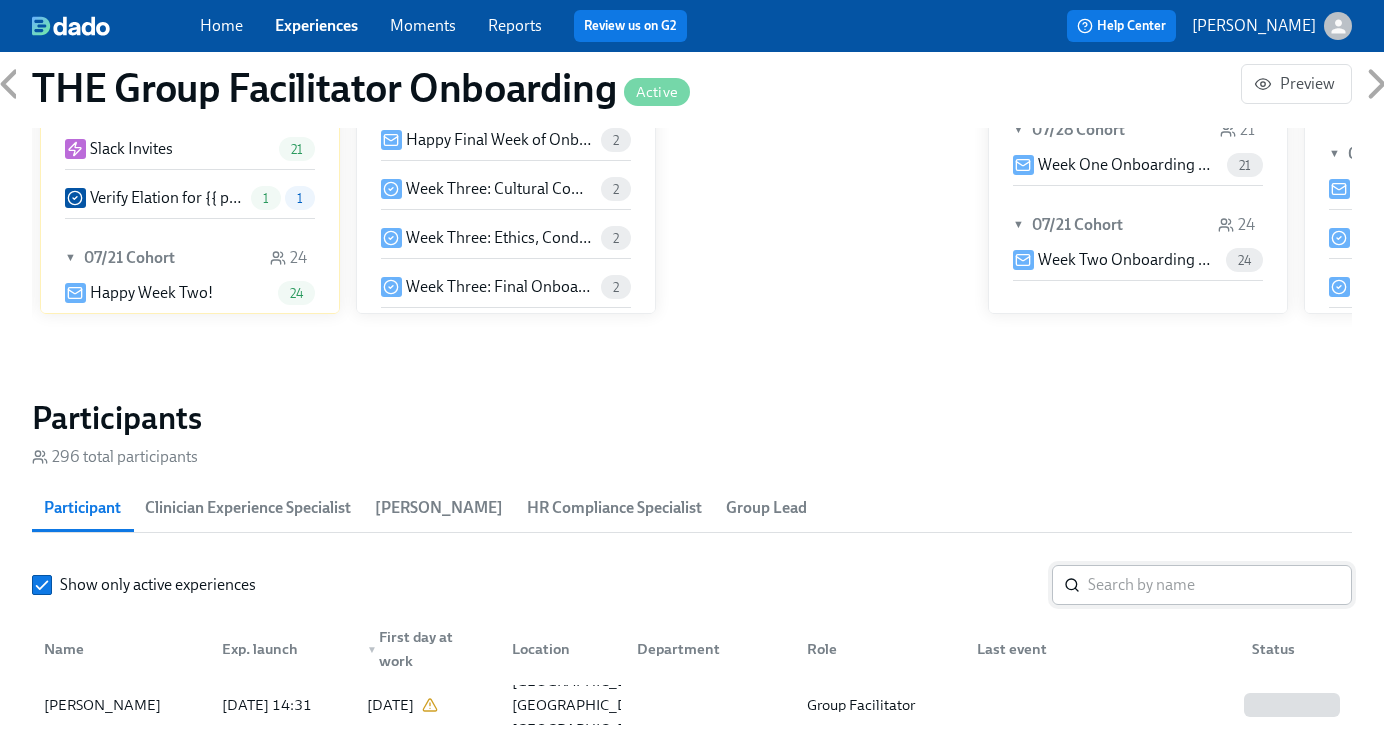 click at bounding box center (1220, 585) 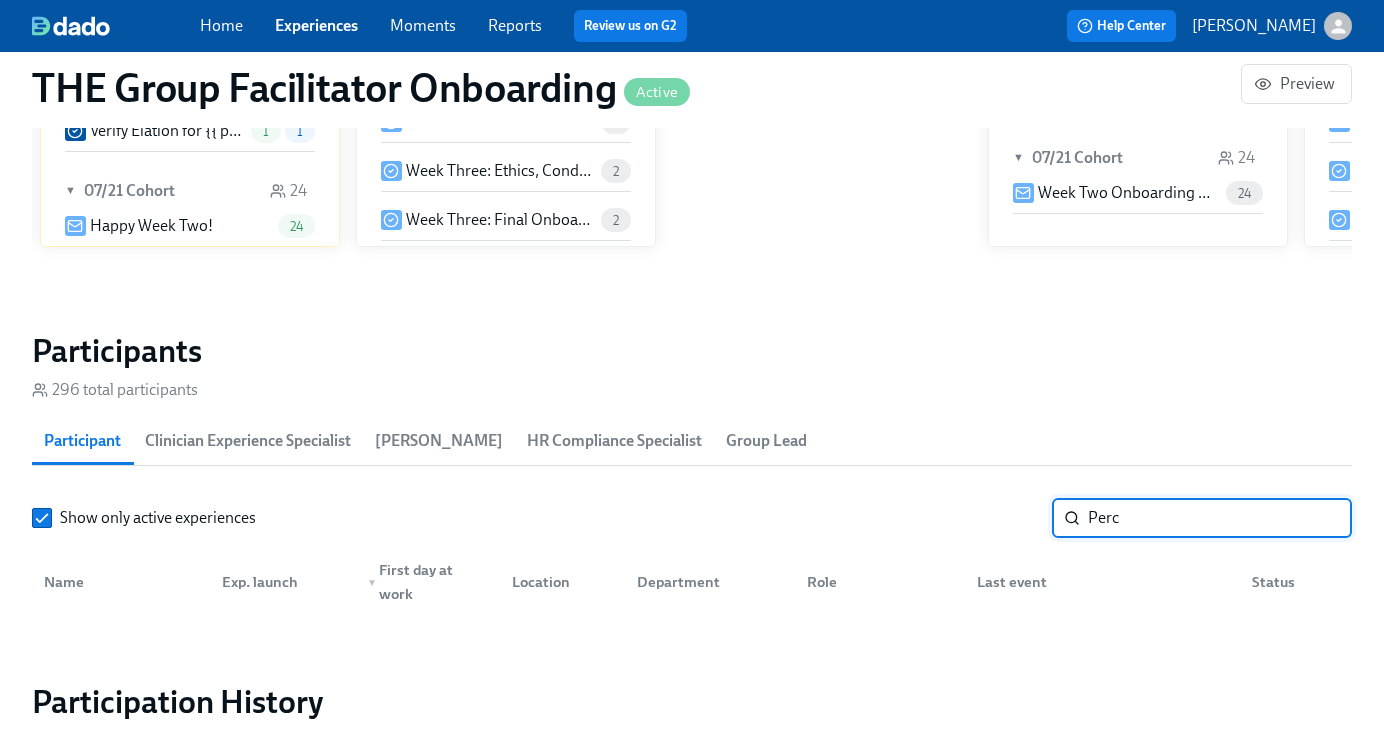 scroll, scrollTop: 1680, scrollLeft: 0, axis: vertical 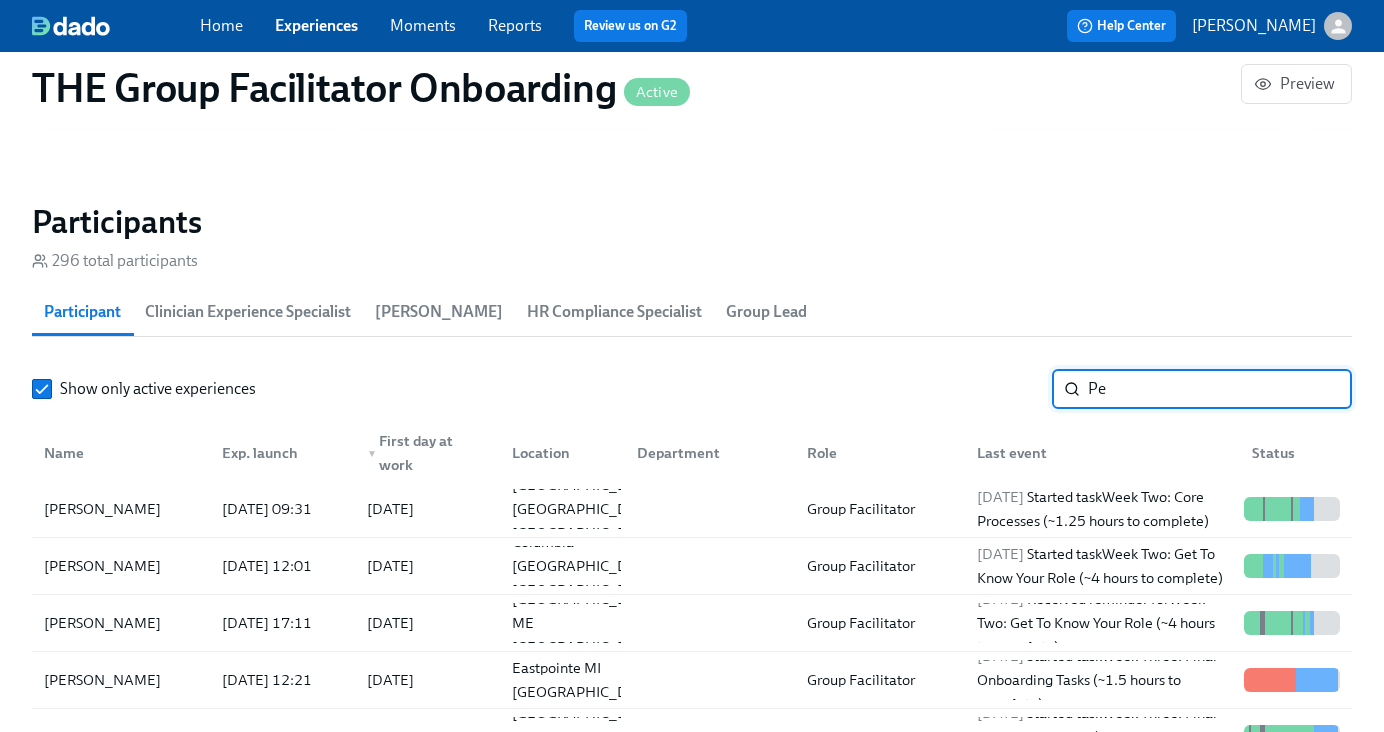 type on "P" 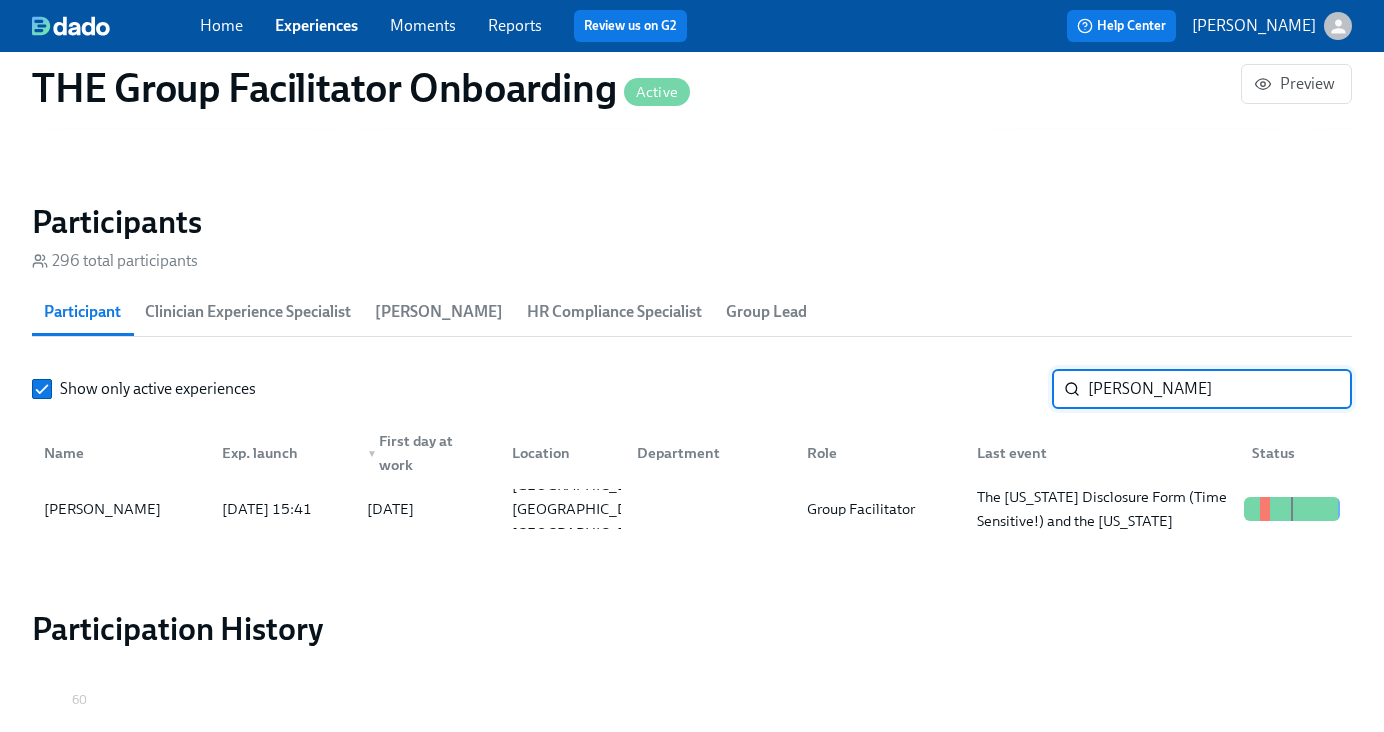 type on "J" 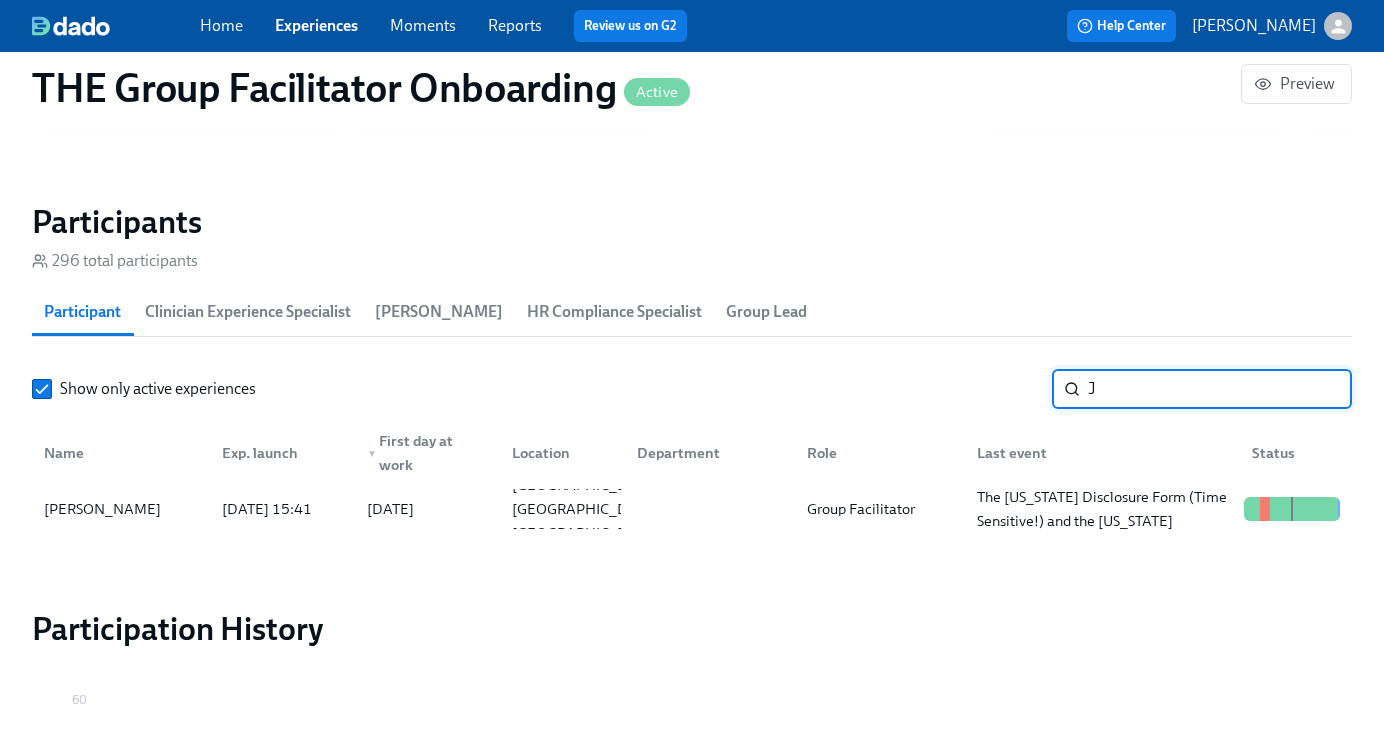 type 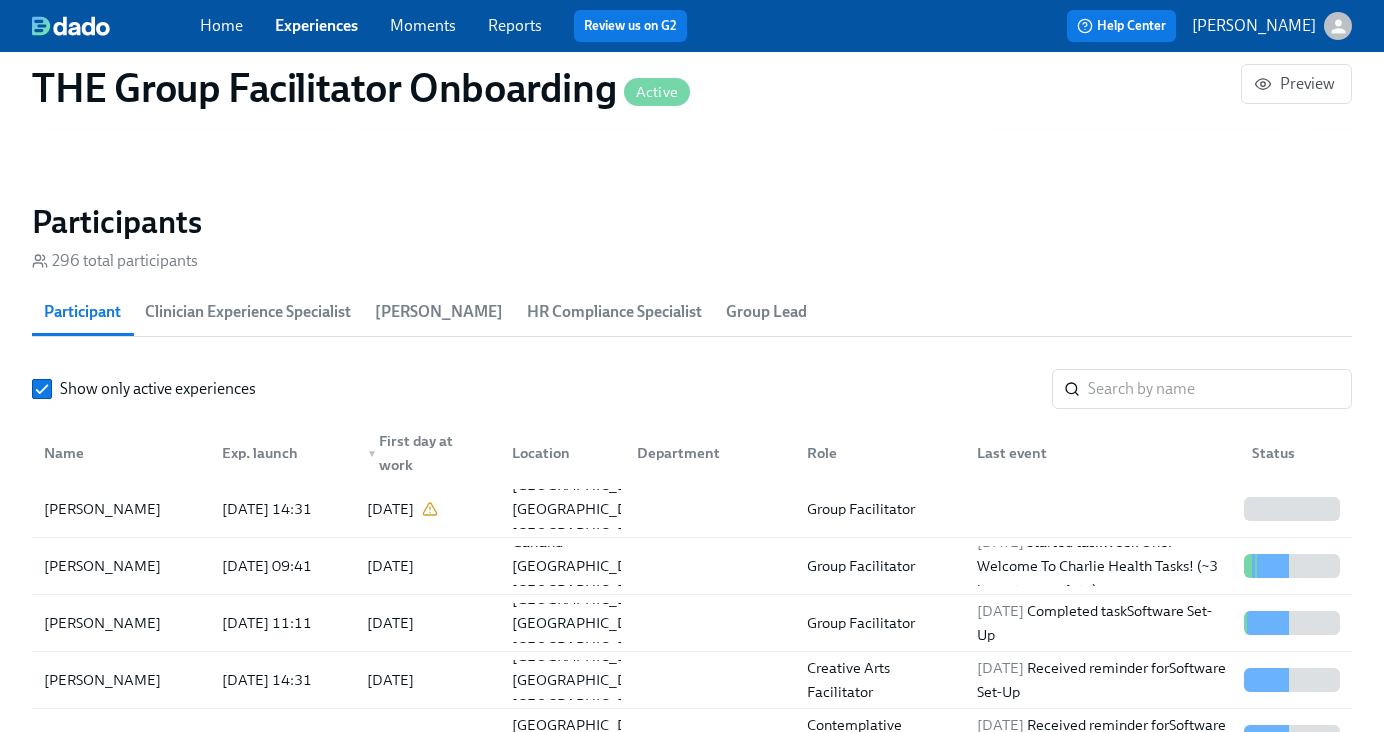 click on "Experiences" at bounding box center [316, 25] 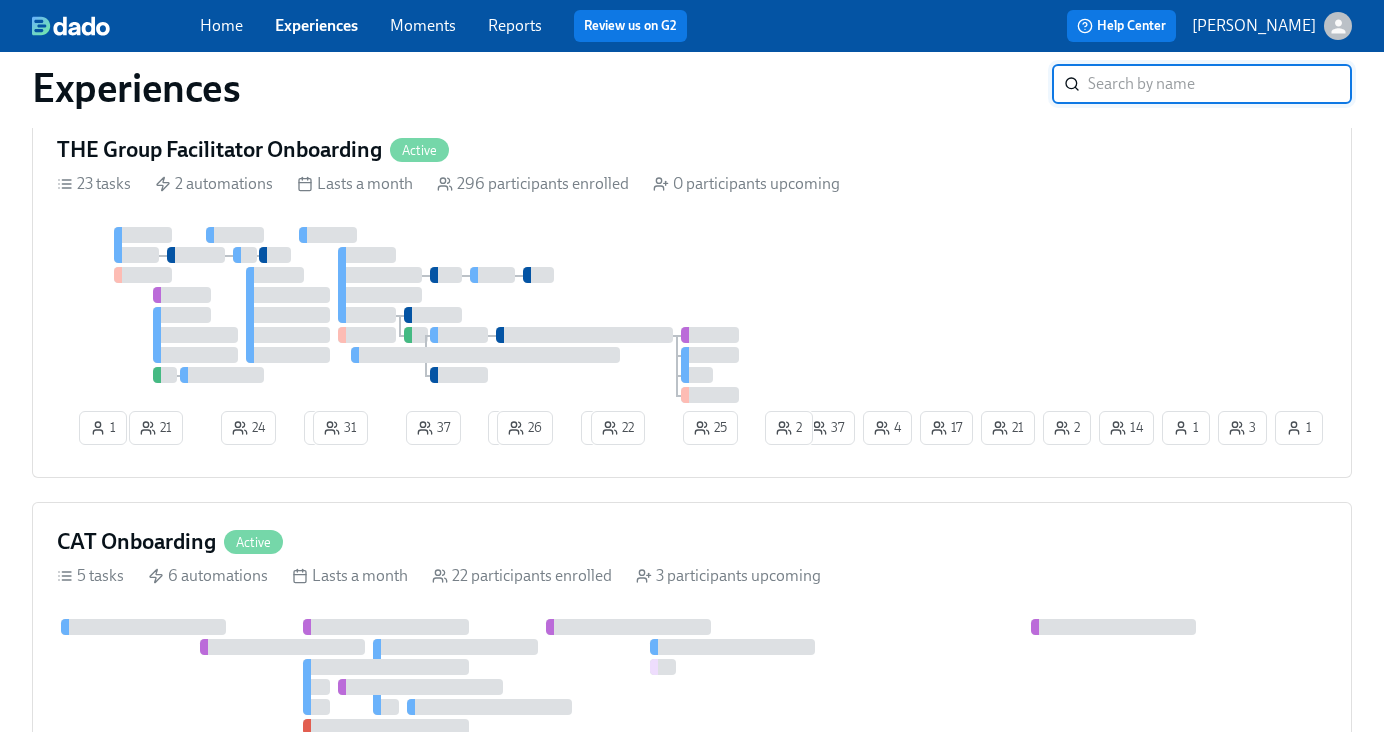 scroll, scrollTop: 884, scrollLeft: 0, axis: vertical 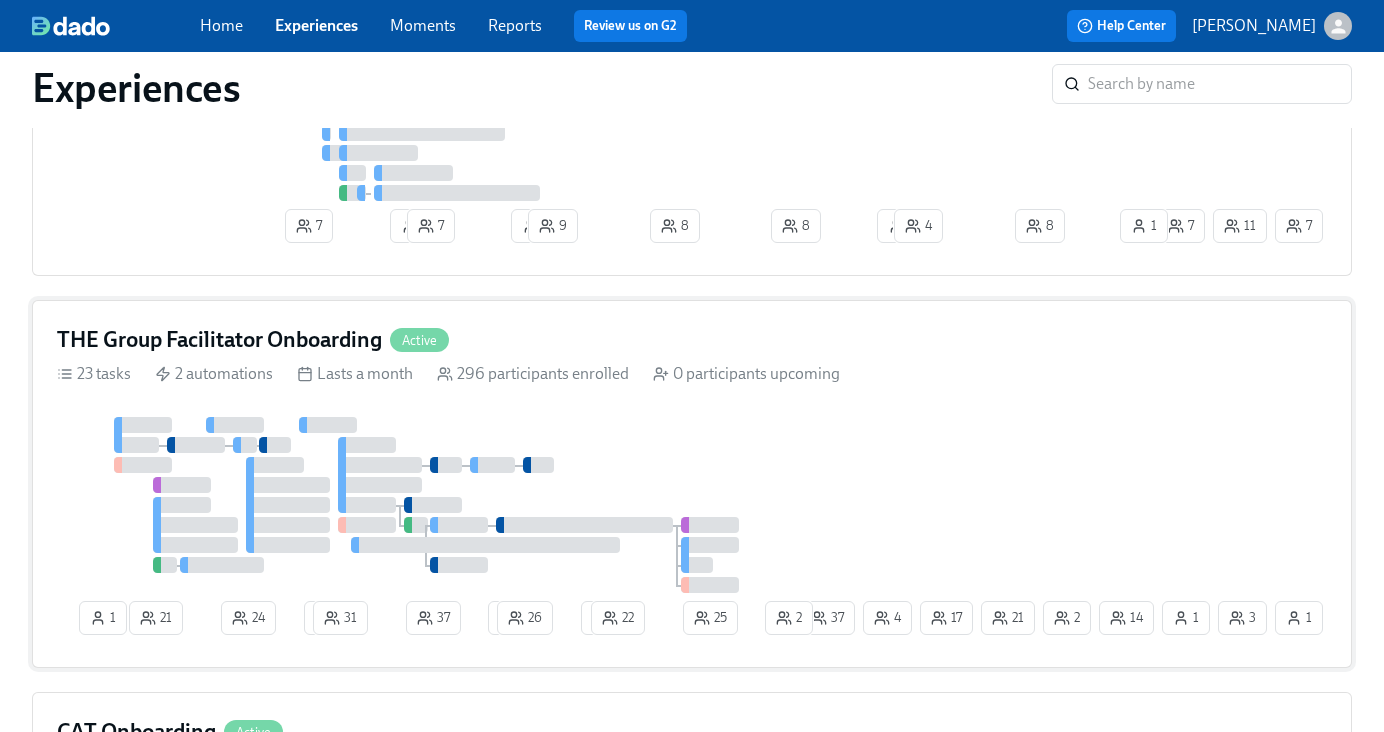 click on "THE Group Facilitator Onboarding" at bounding box center [219, 340] 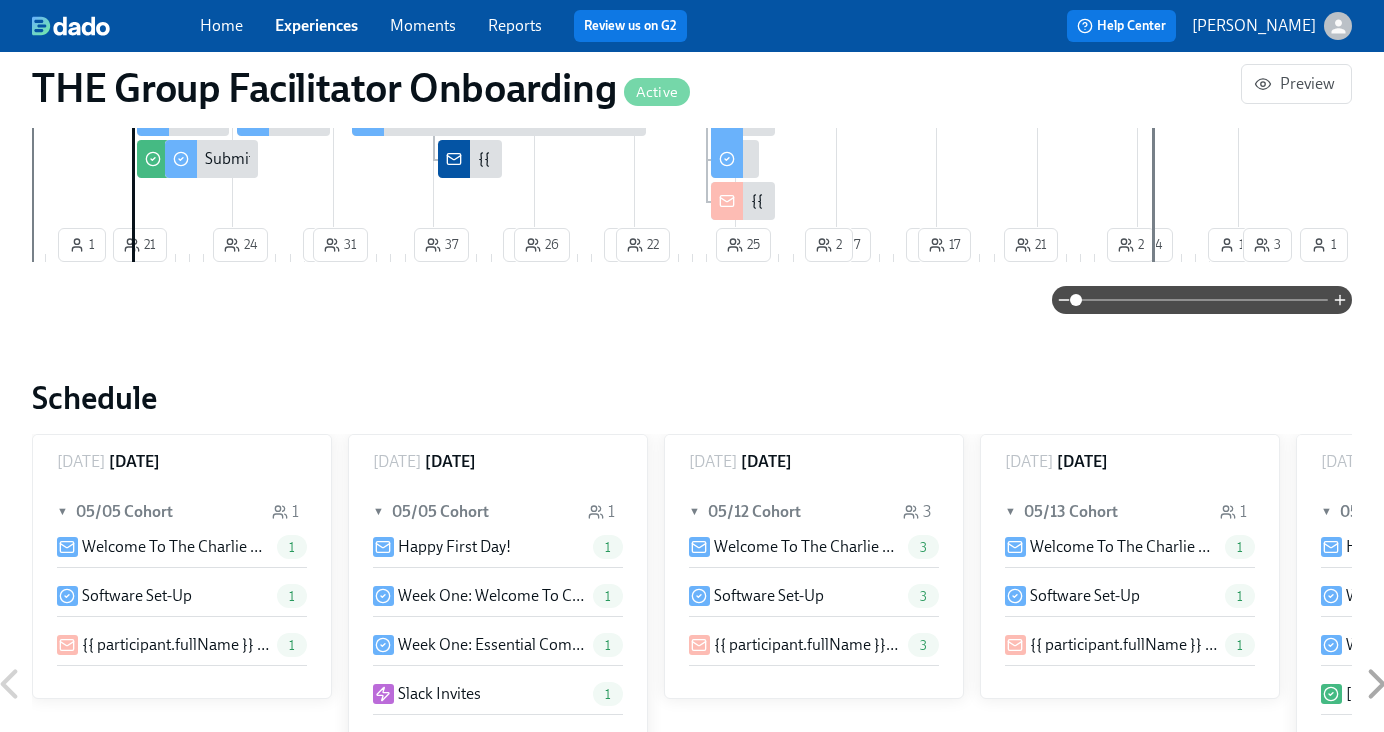 scroll, scrollTop: 0, scrollLeft: 0, axis: both 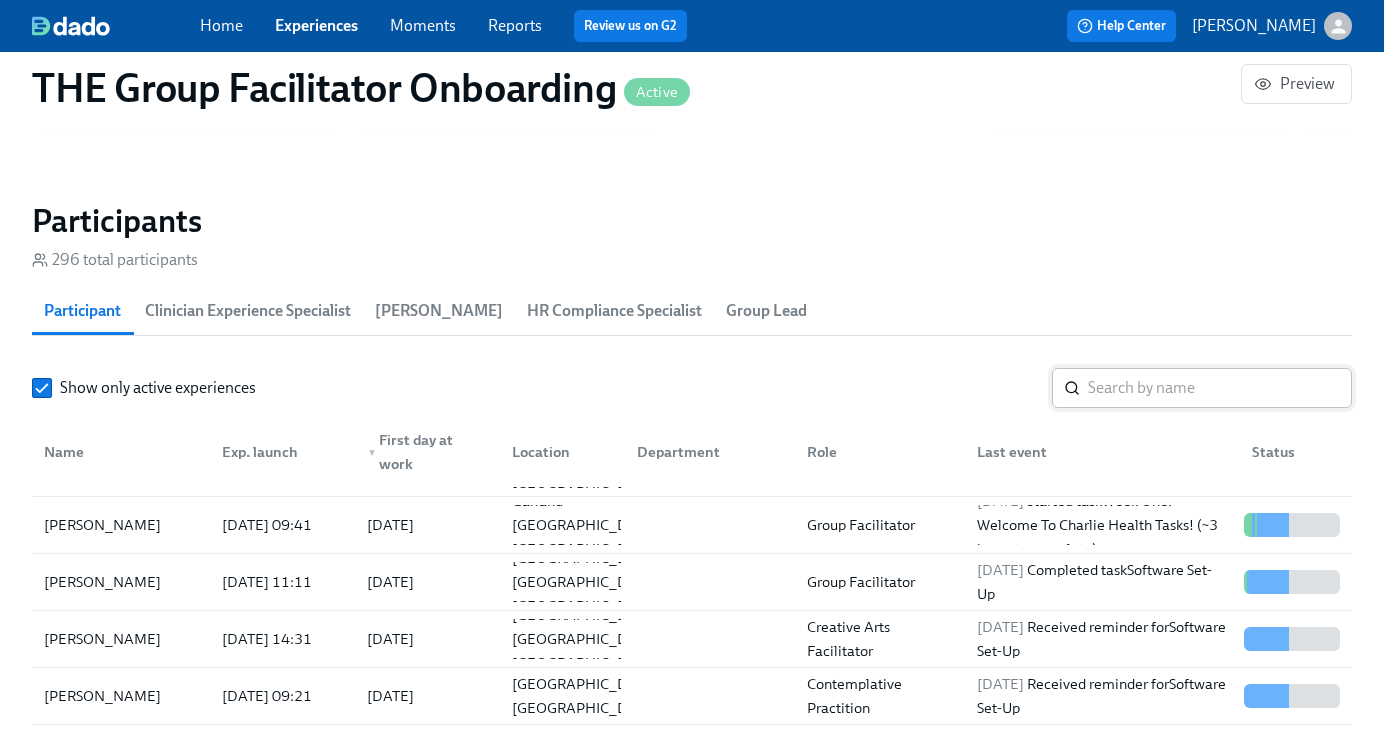 click at bounding box center [1220, 388] 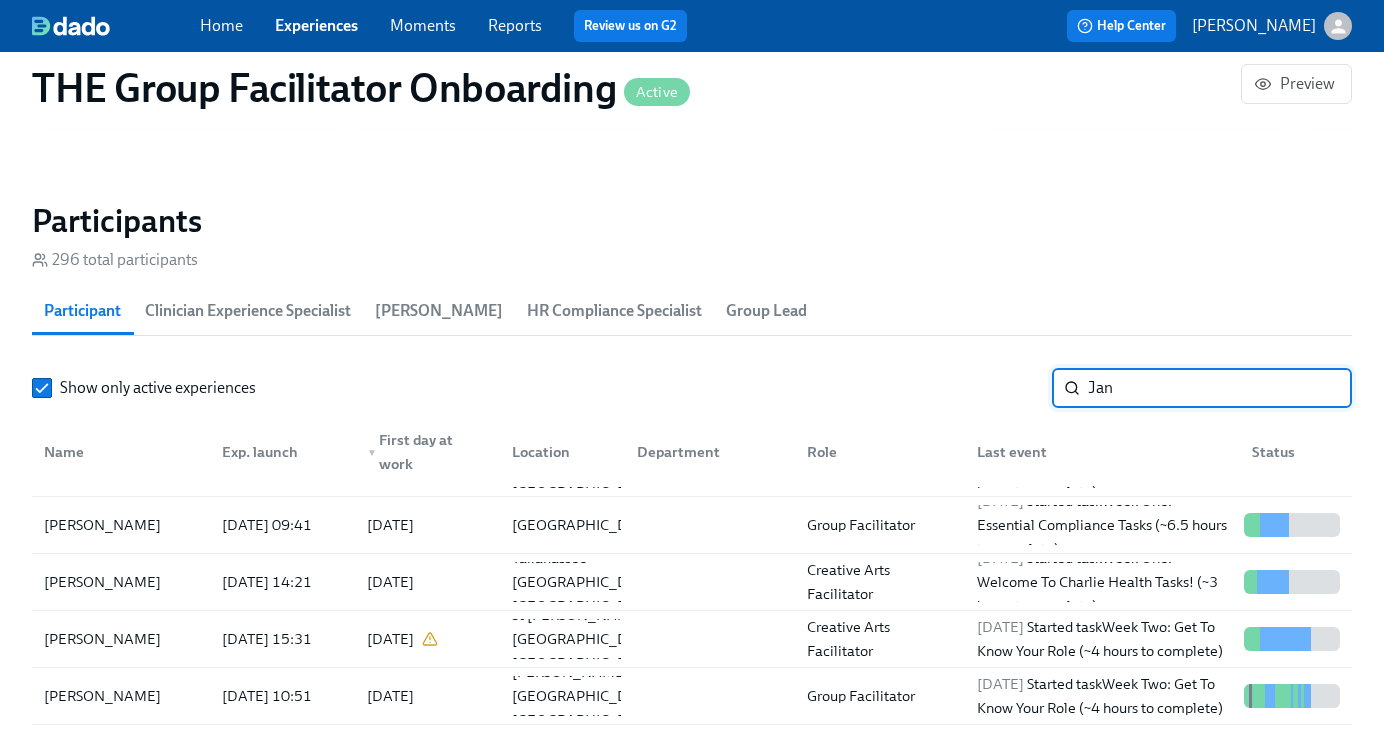 scroll, scrollTop: 0, scrollLeft: 0, axis: both 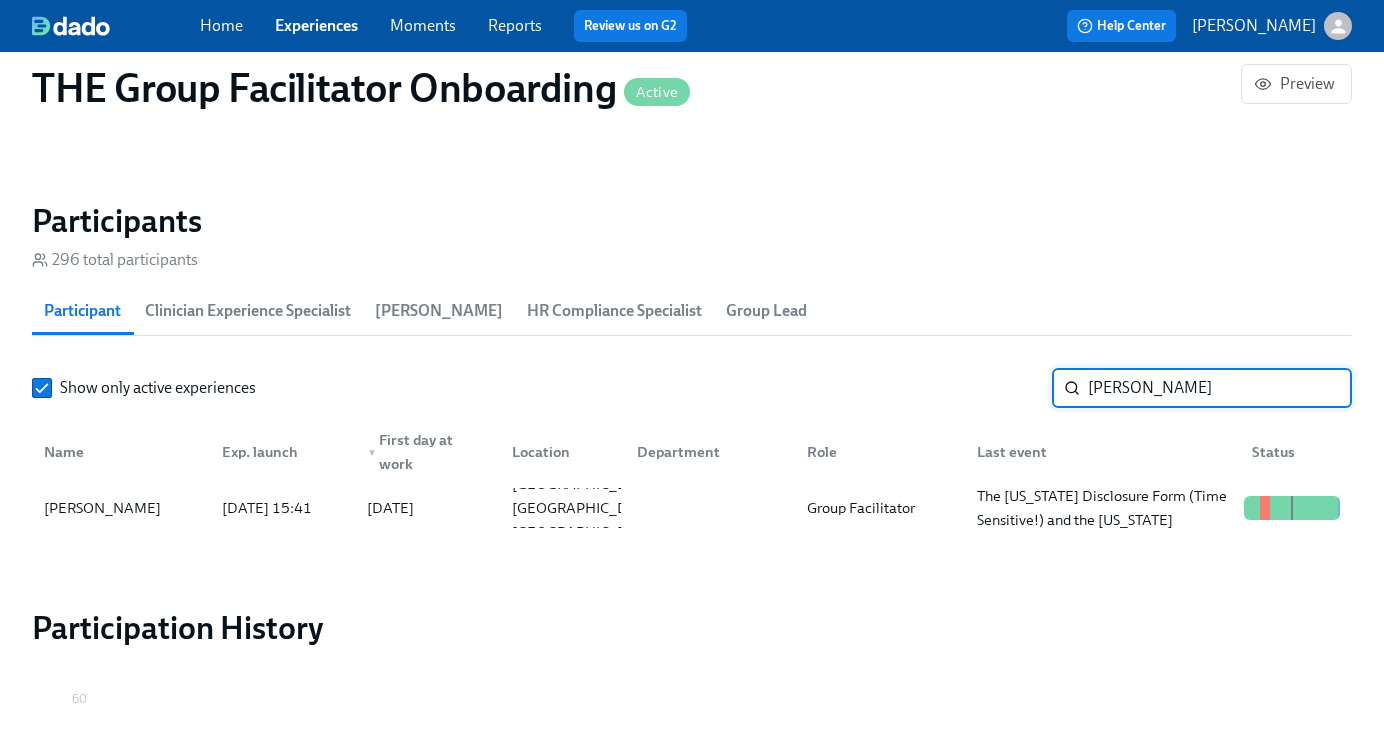 type on "J" 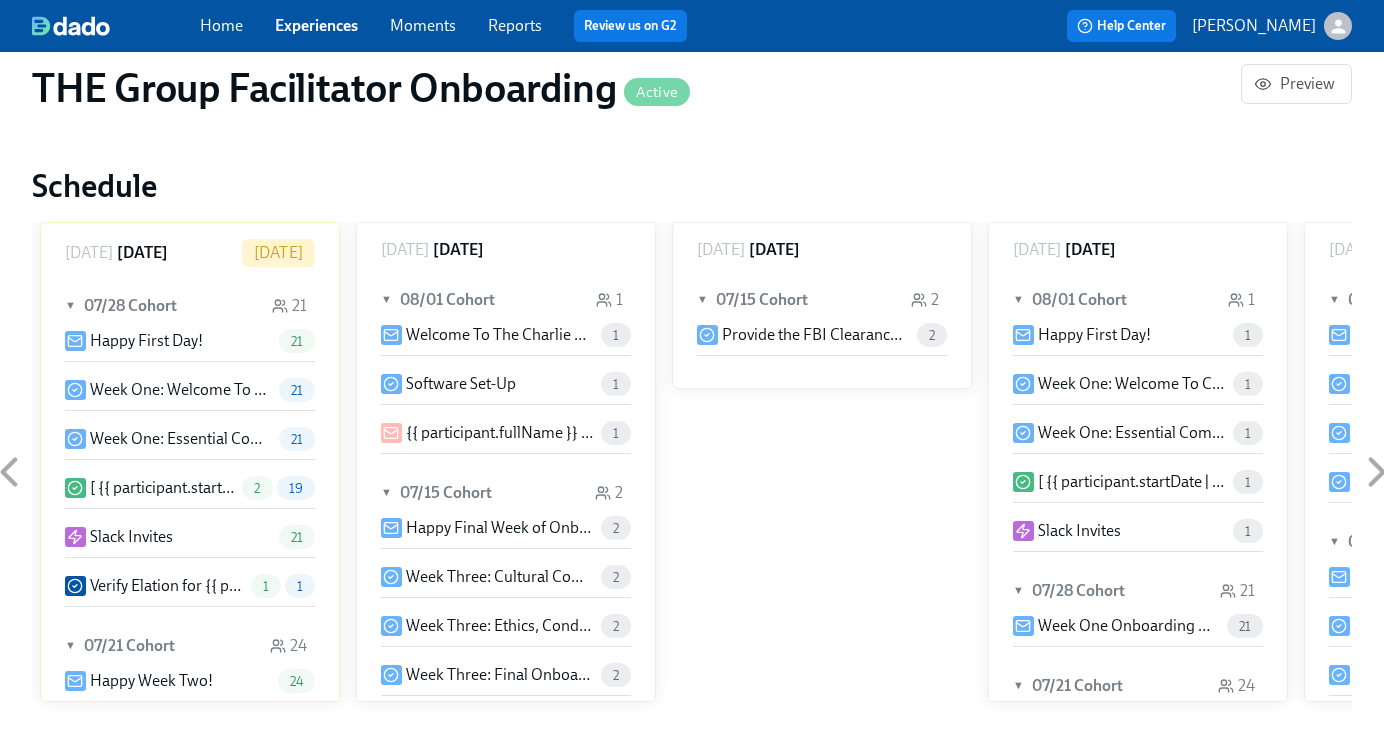 scroll, scrollTop: 1046, scrollLeft: 0, axis: vertical 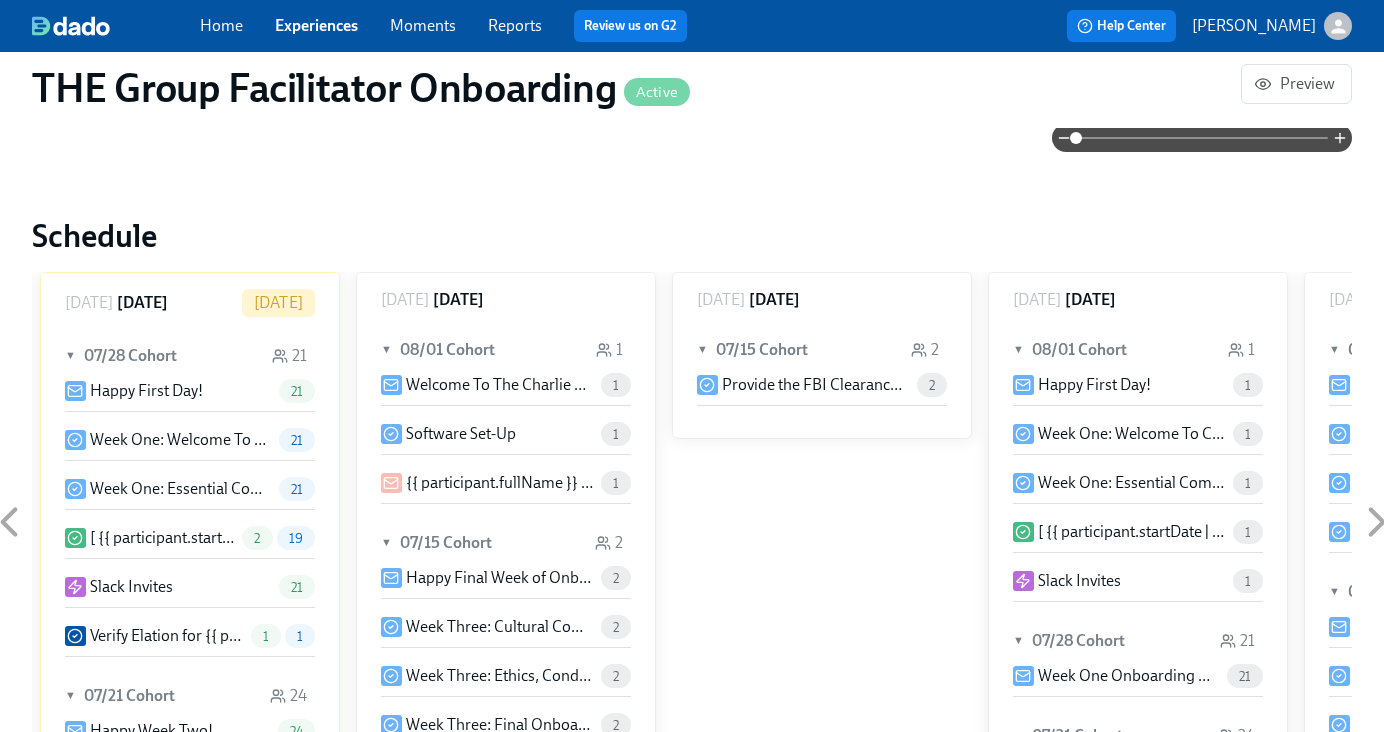 type on "[PERSON_NAME]" 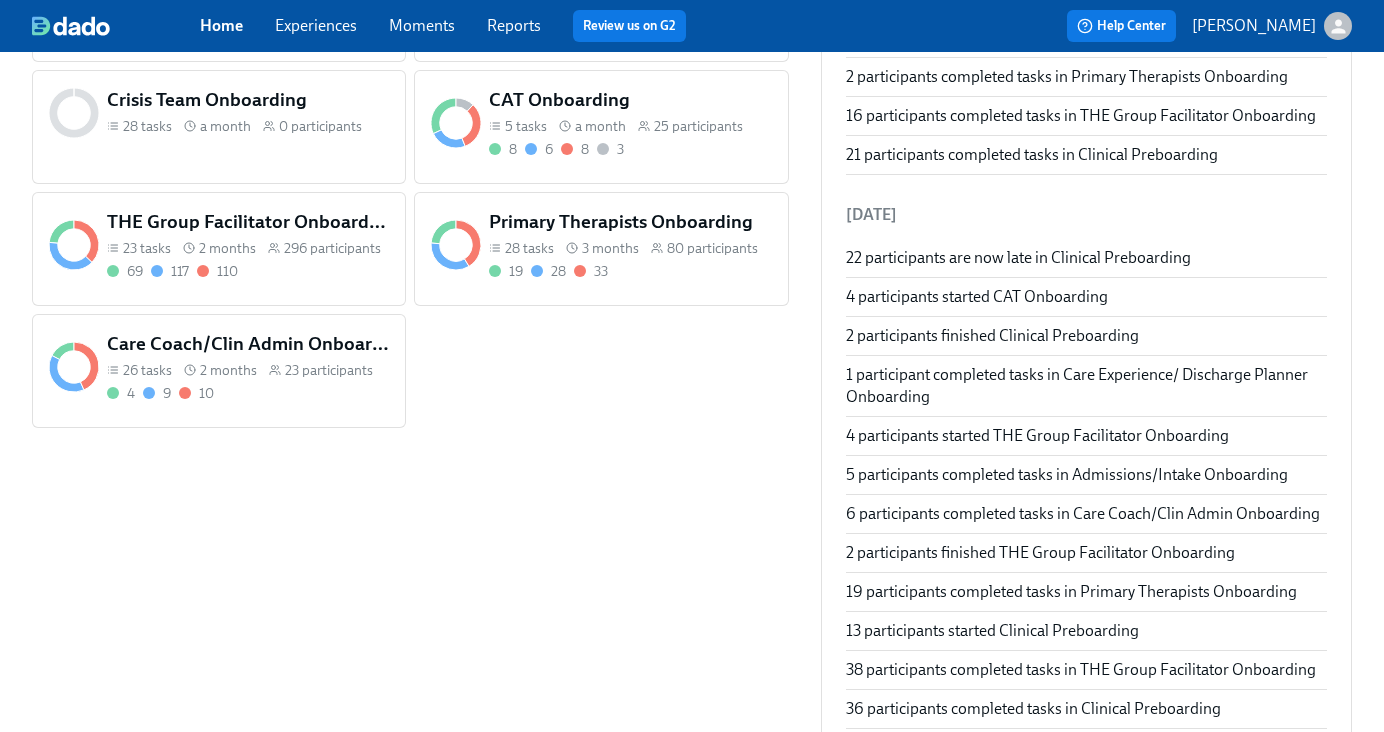 scroll, scrollTop: 0, scrollLeft: 0, axis: both 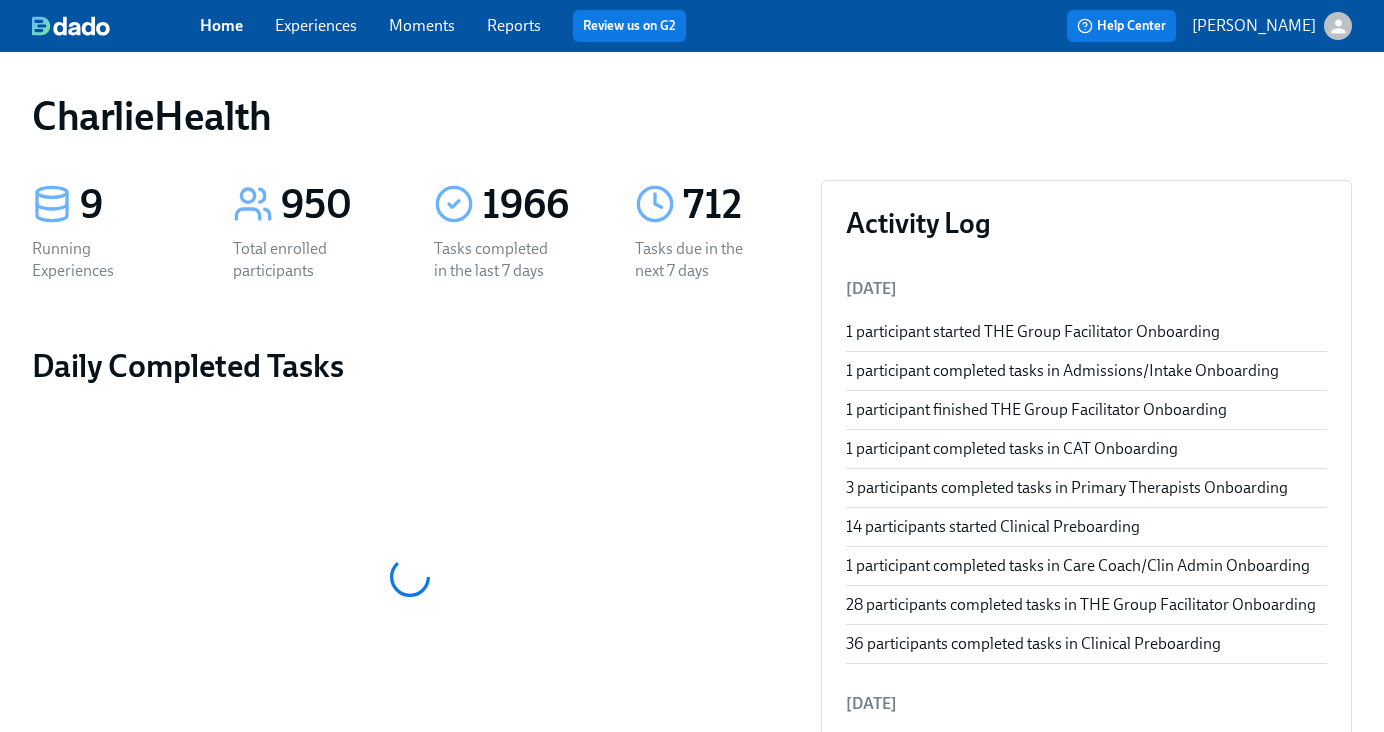 click on "Experiences" at bounding box center [316, 25] 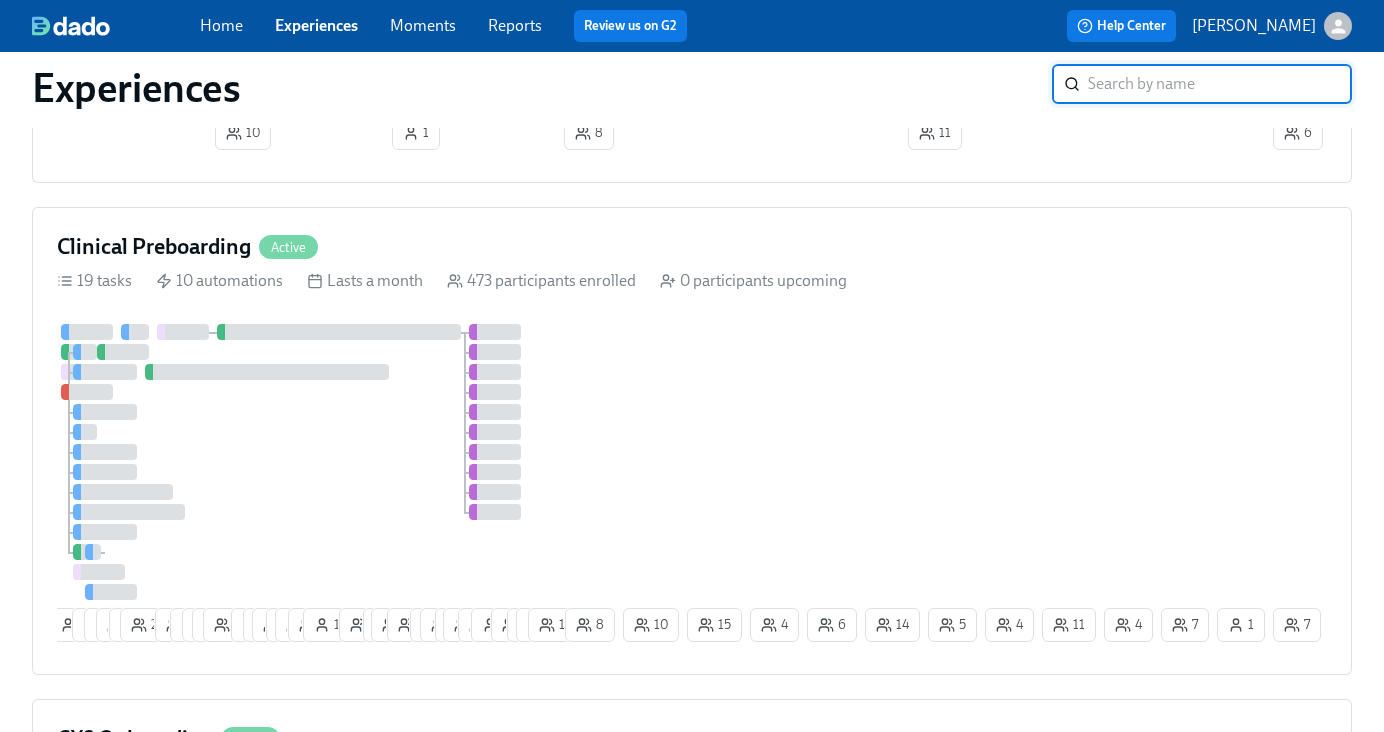 scroll, scrollTop: 3103, scrollLeft: 0, axis: vertical 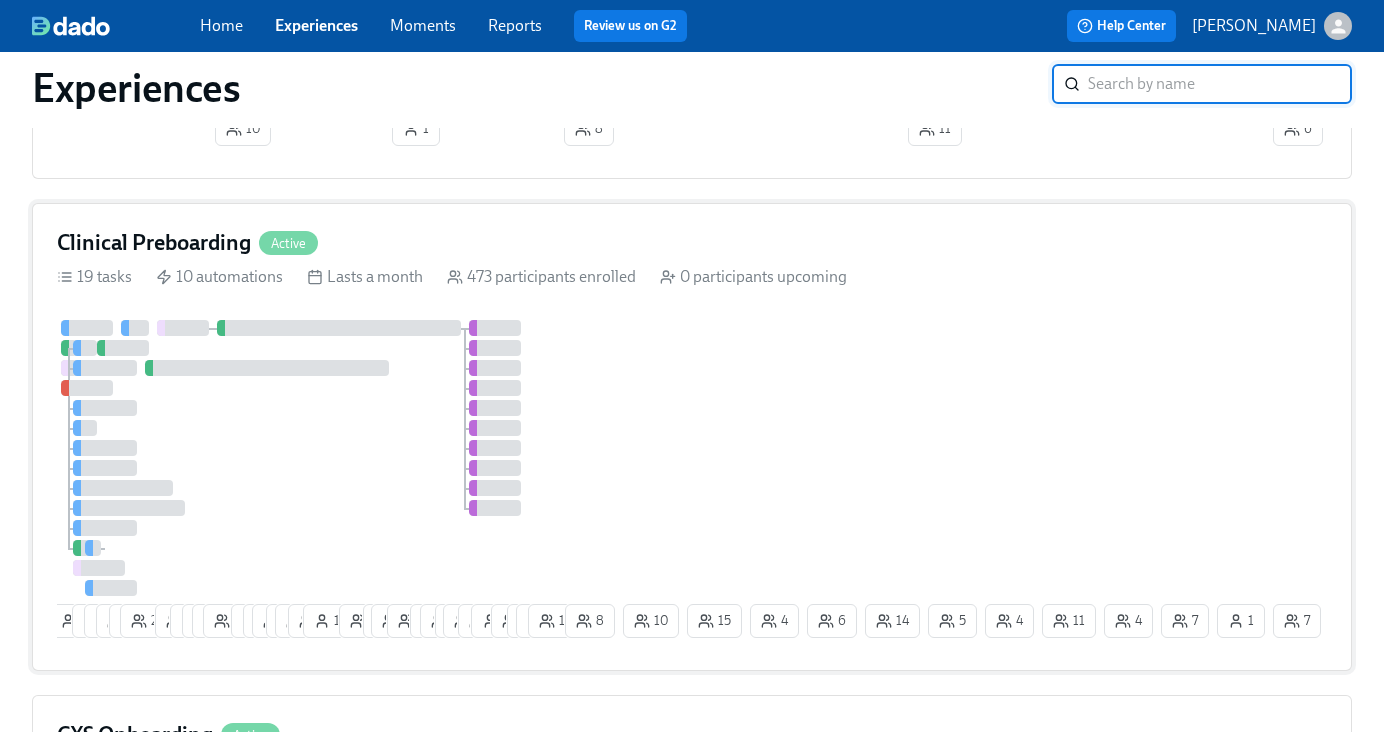 click on "Clinical Preboarding" at bounding box center (154, 243) 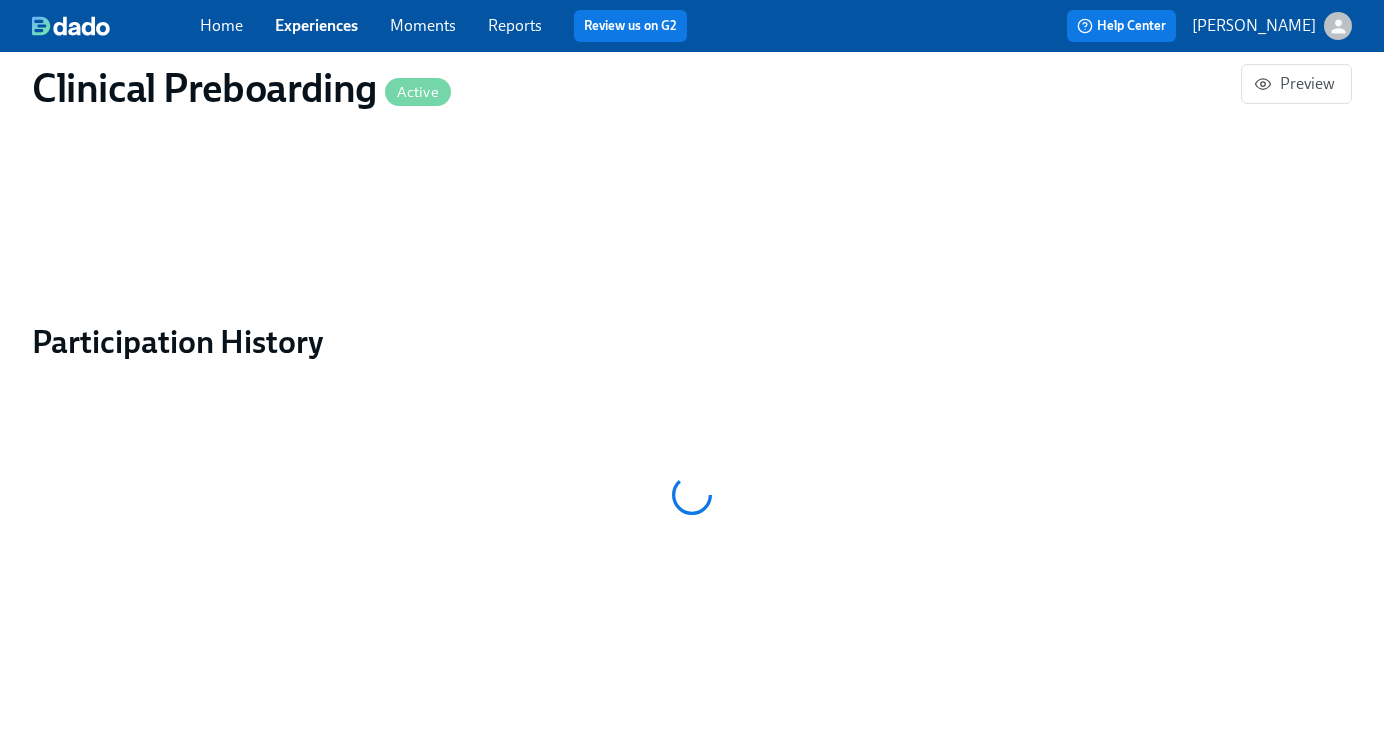 scroll, scrollTop: 0, scrollLeft: 0, axis: both 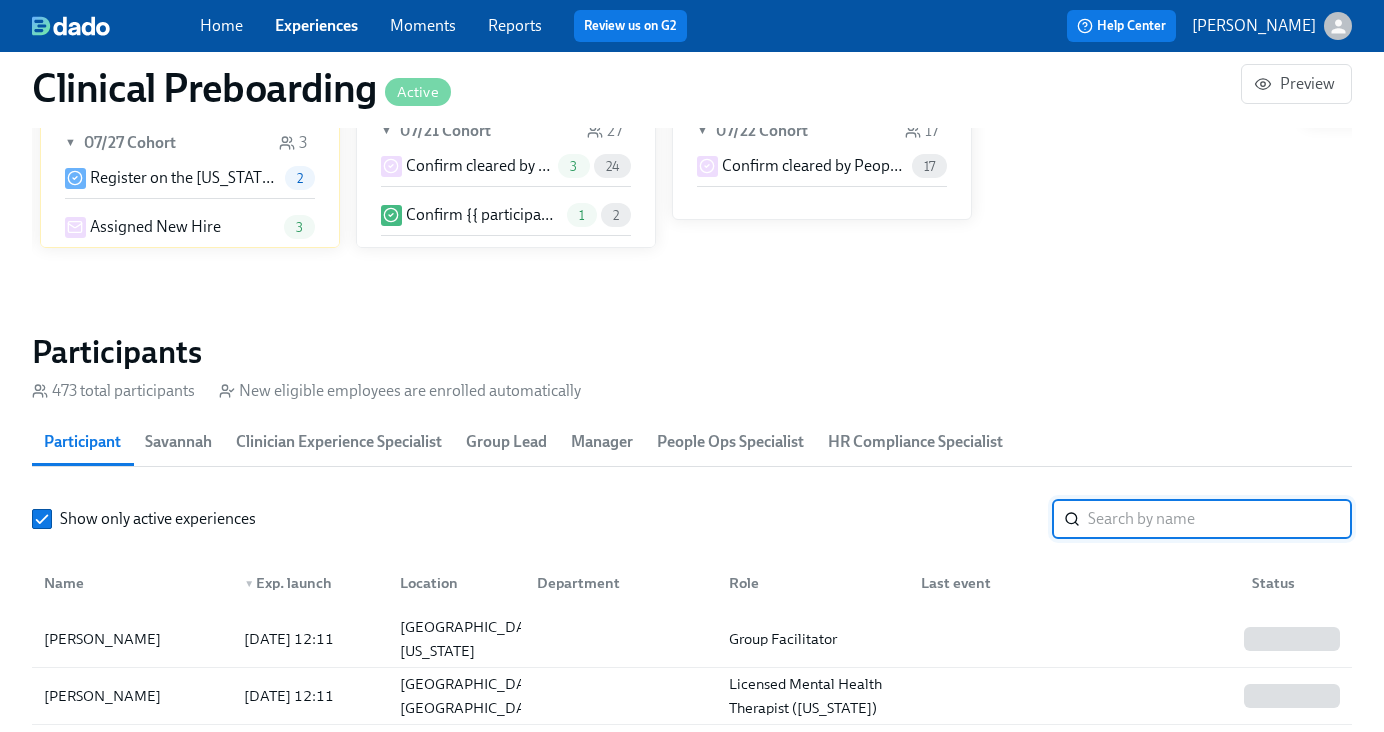 click at bounding box center [1220, 519] 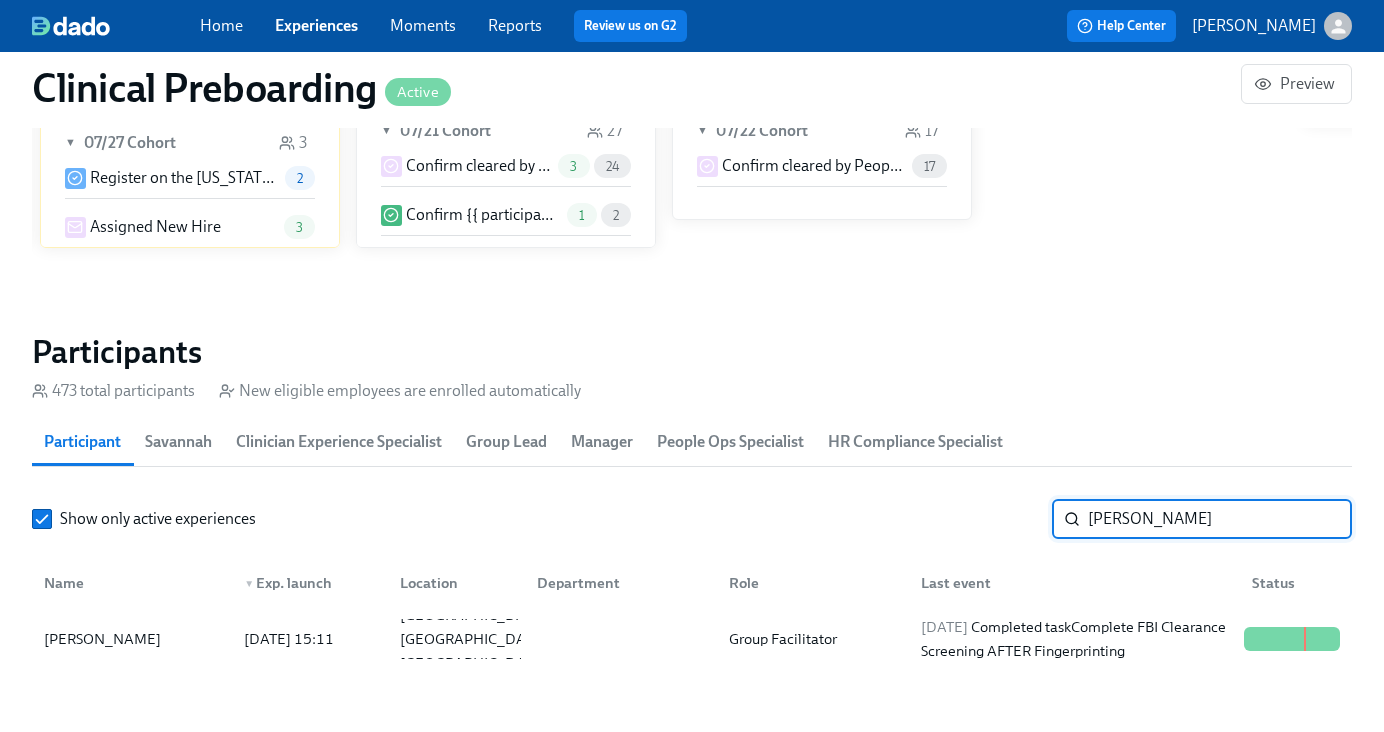type on "[PERSON_NAME]" 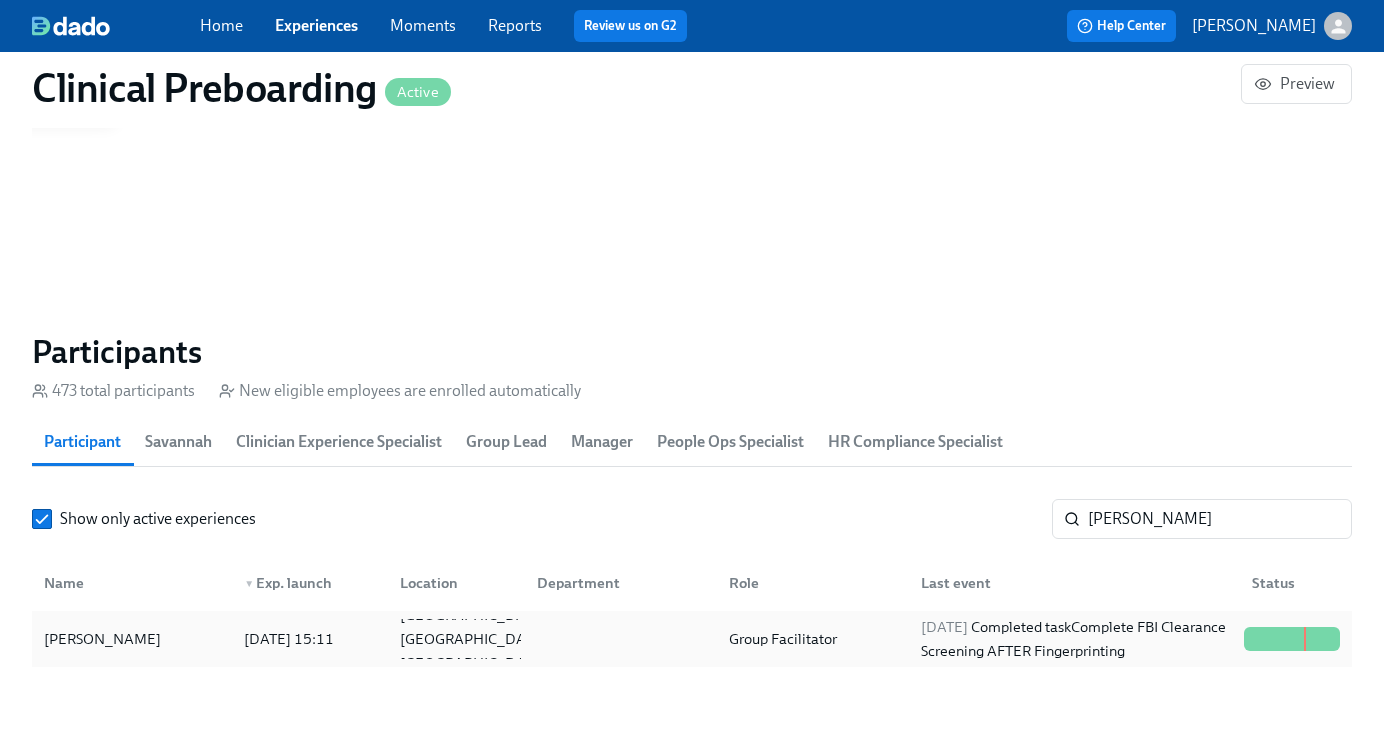 scroll, scrollTop: 0, scrollLeft: 24260, axis: horizontal 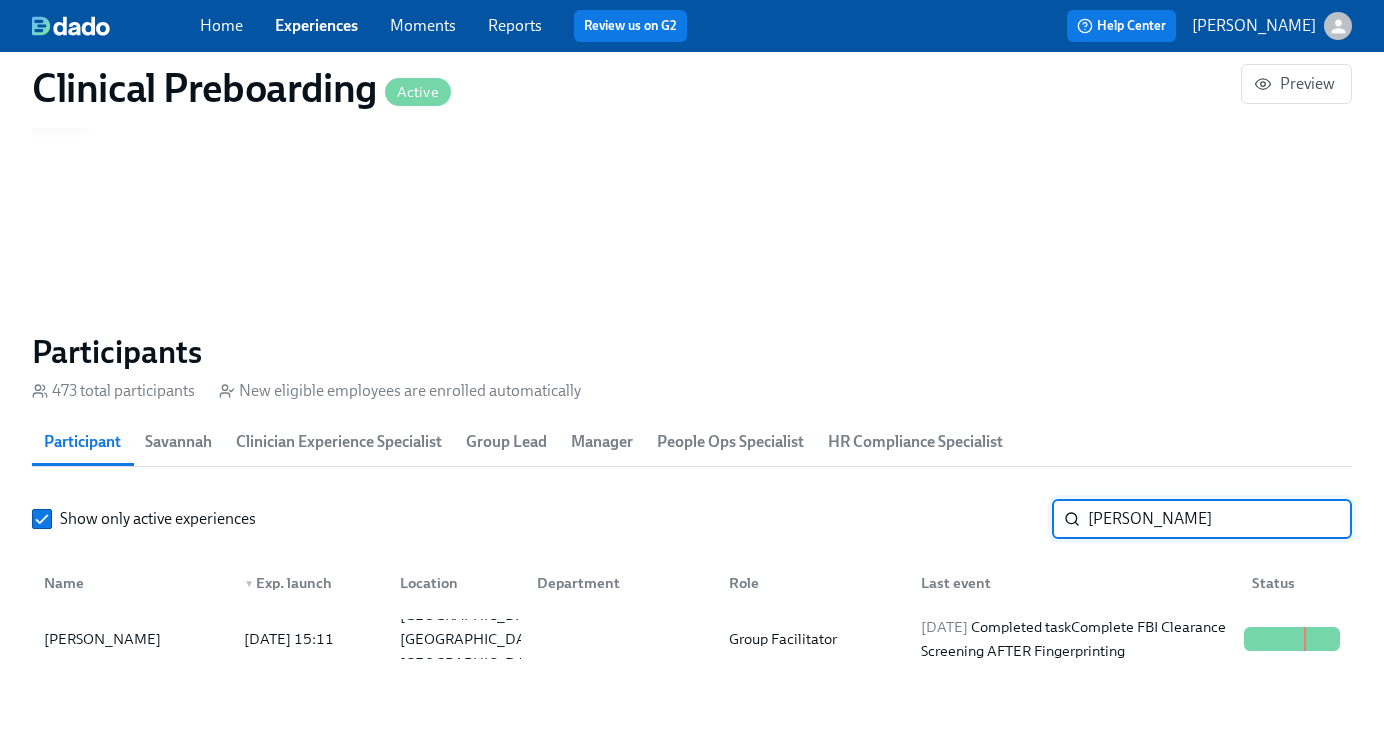click on "Experiences" at bounding box center (316, 25) 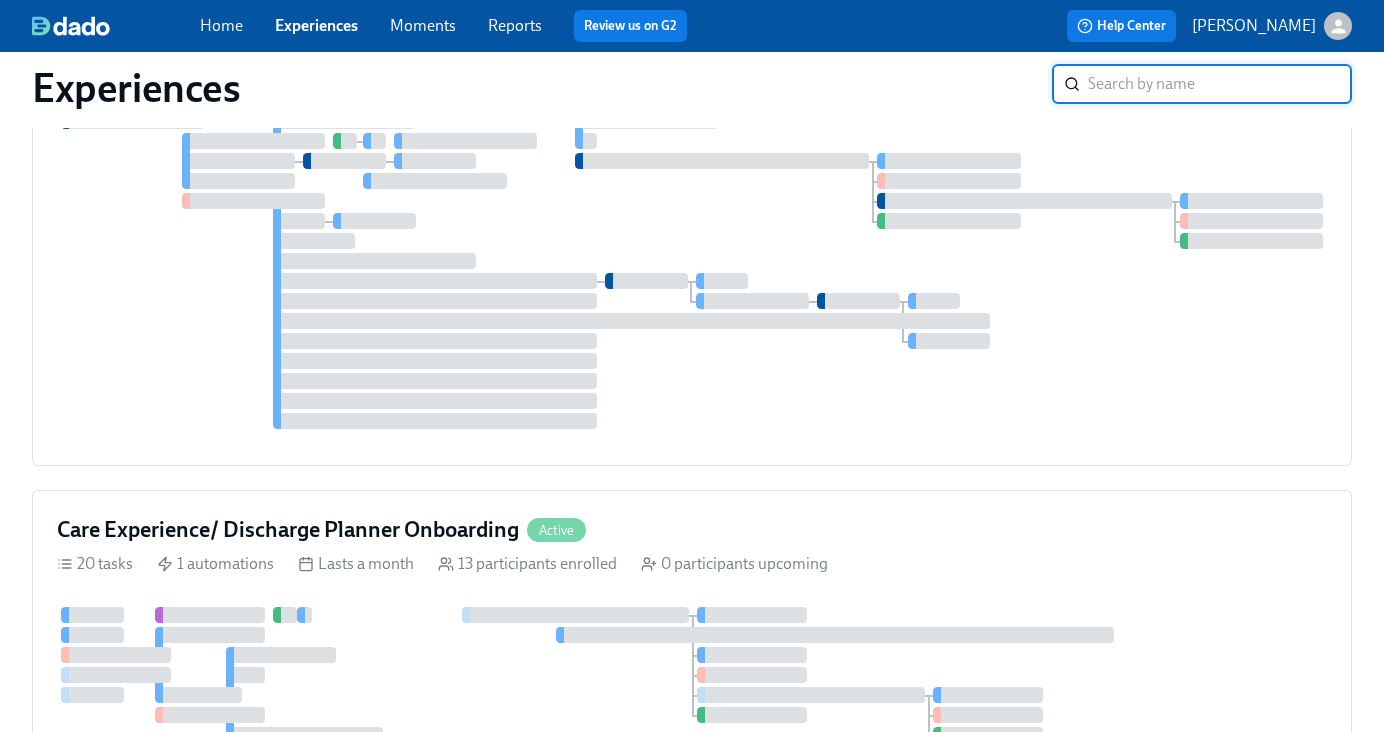 scroll, scrollTop: 0, scrollLeft: 0, axis: both 